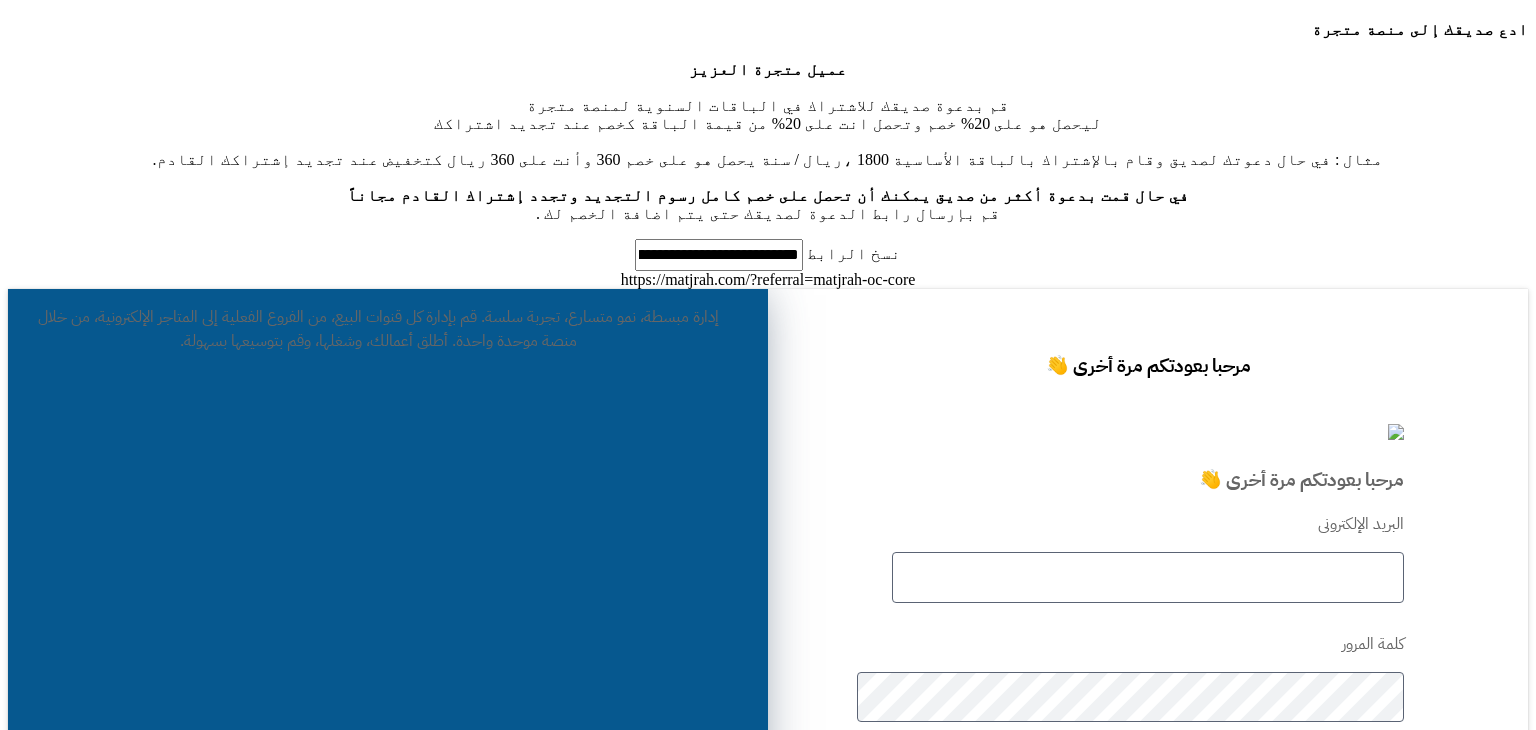 scroll, scrollTop: 0, scrollLeft: 0, axis: both 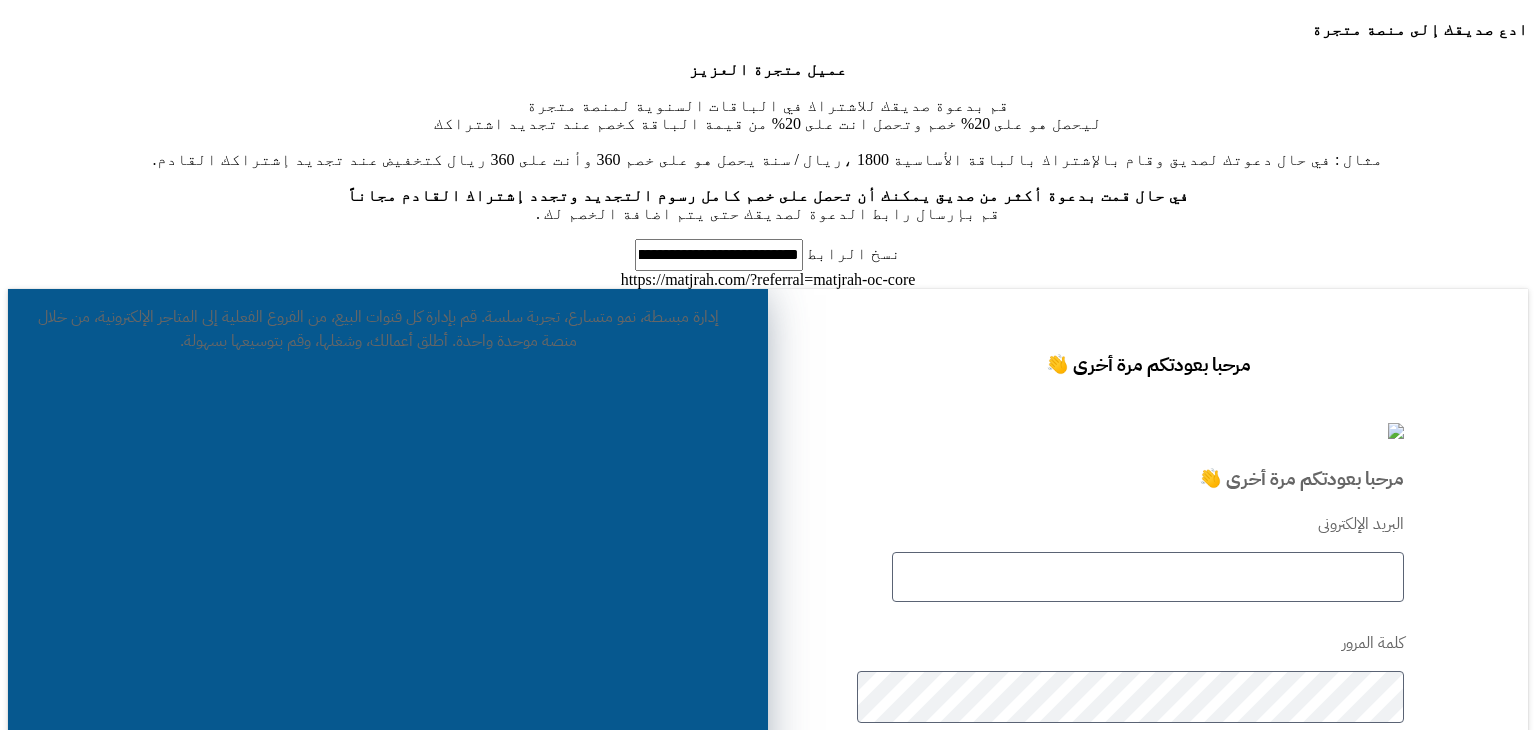 click 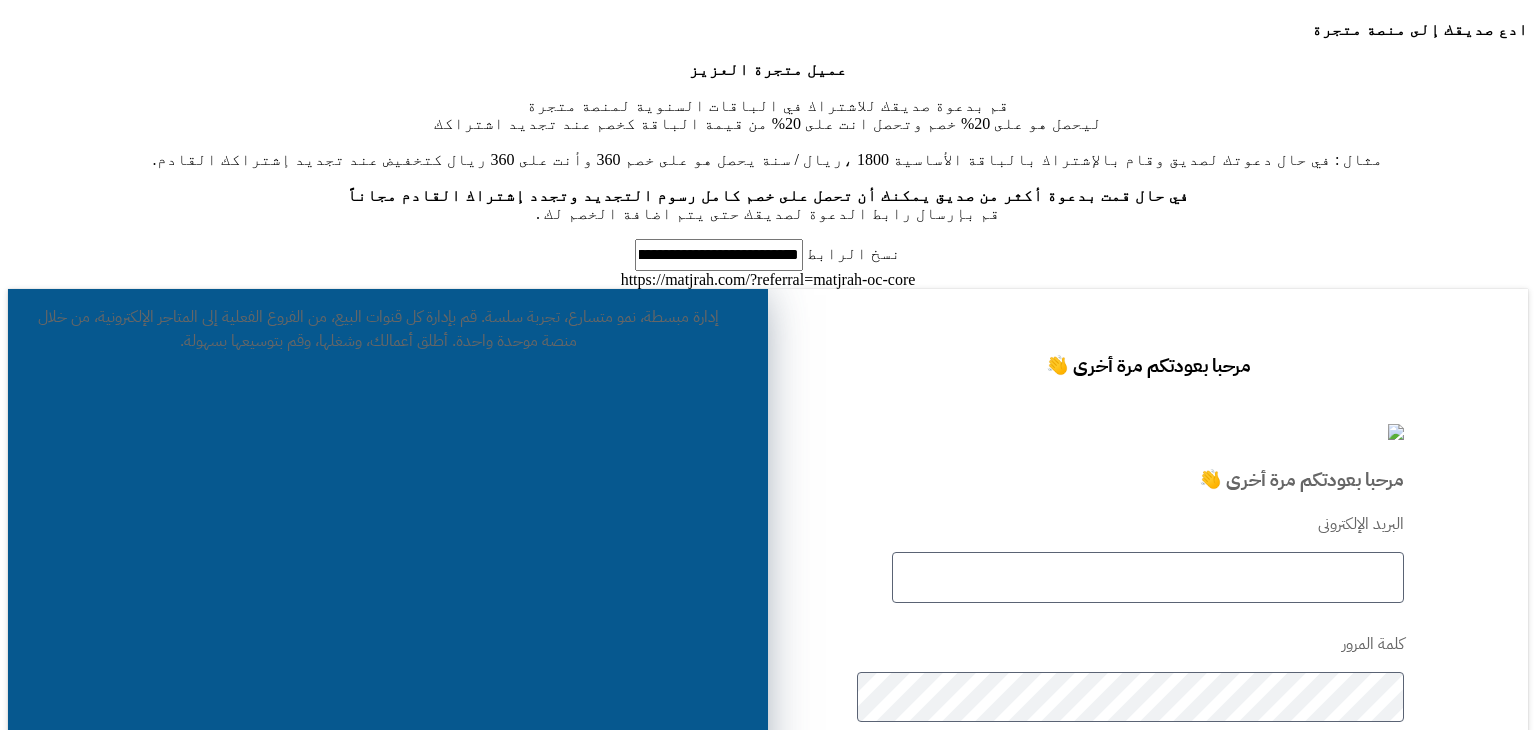 click 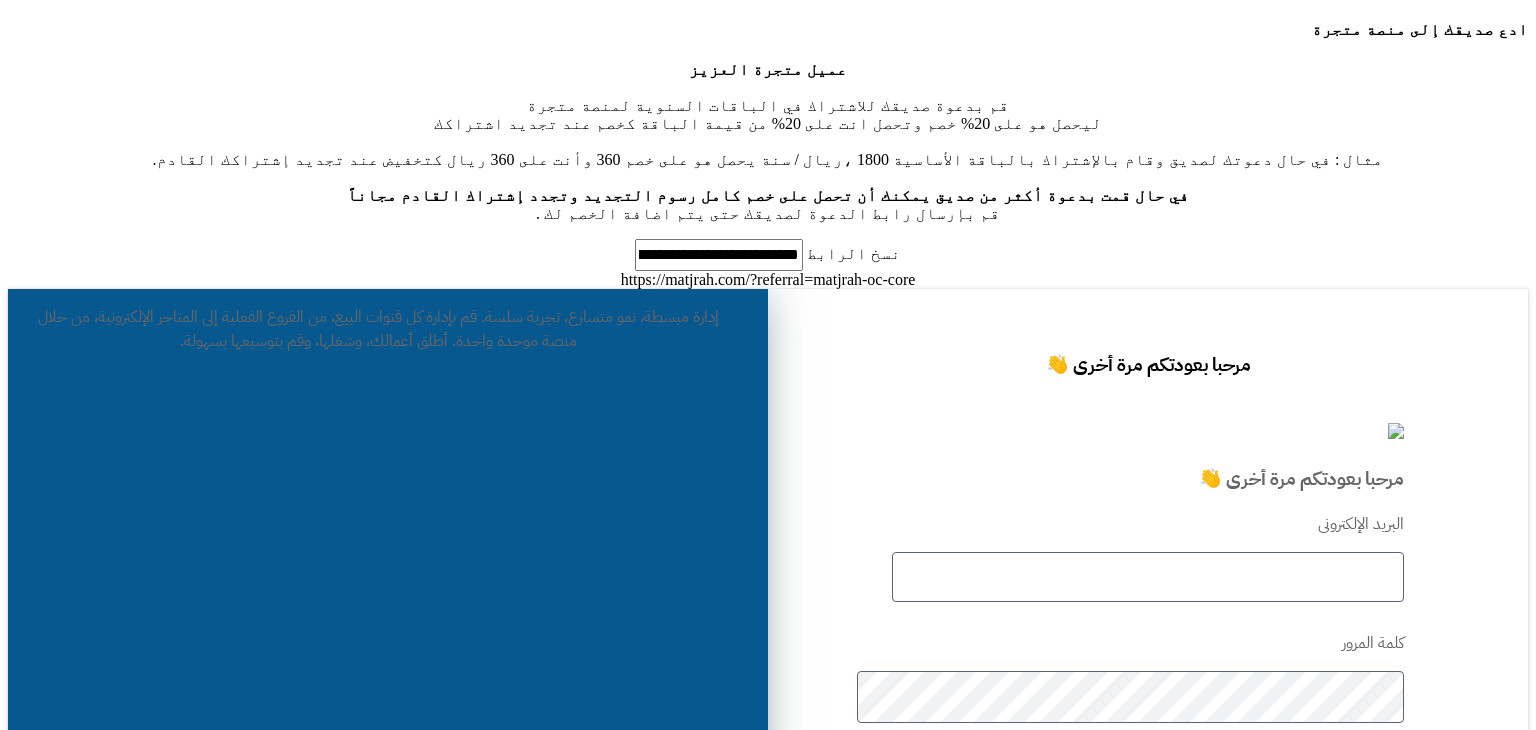 click on "البريد الإلكترونى
كلمة المرور
نسيت كلمة المرور؟
تسجيل الدخول" at bounding box center [1148, 709] 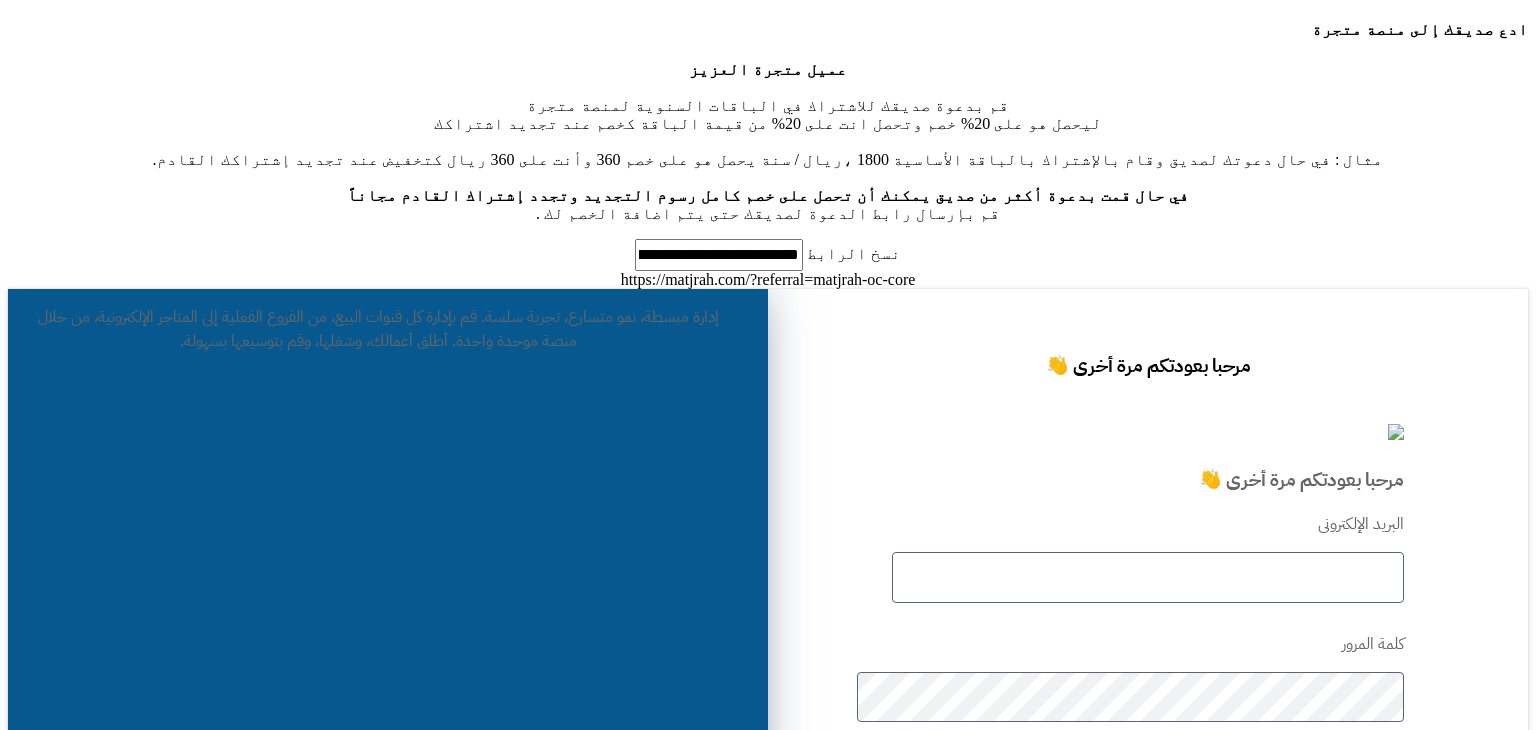 click at bounding box center (1148, 577) 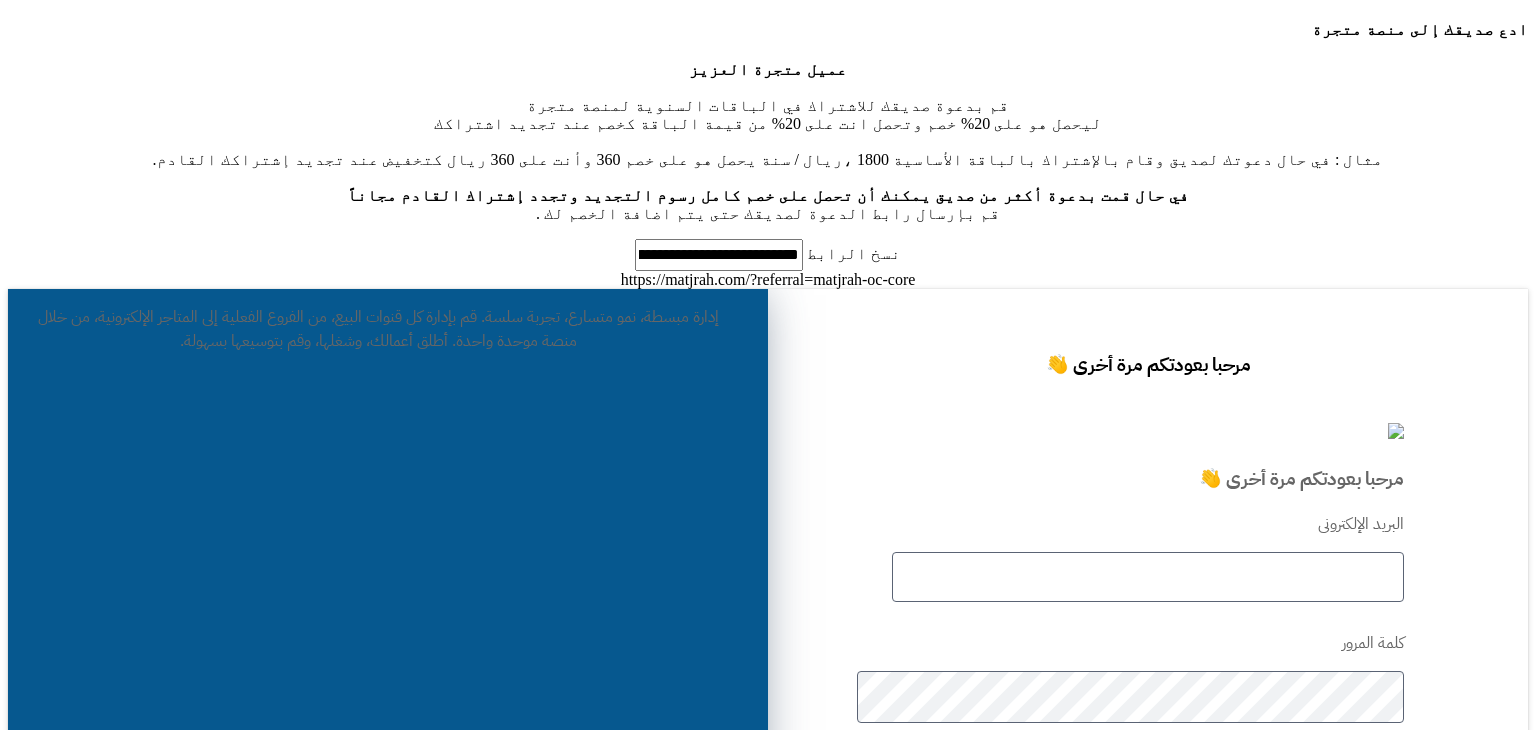 click at bounding box center [1148, 577] 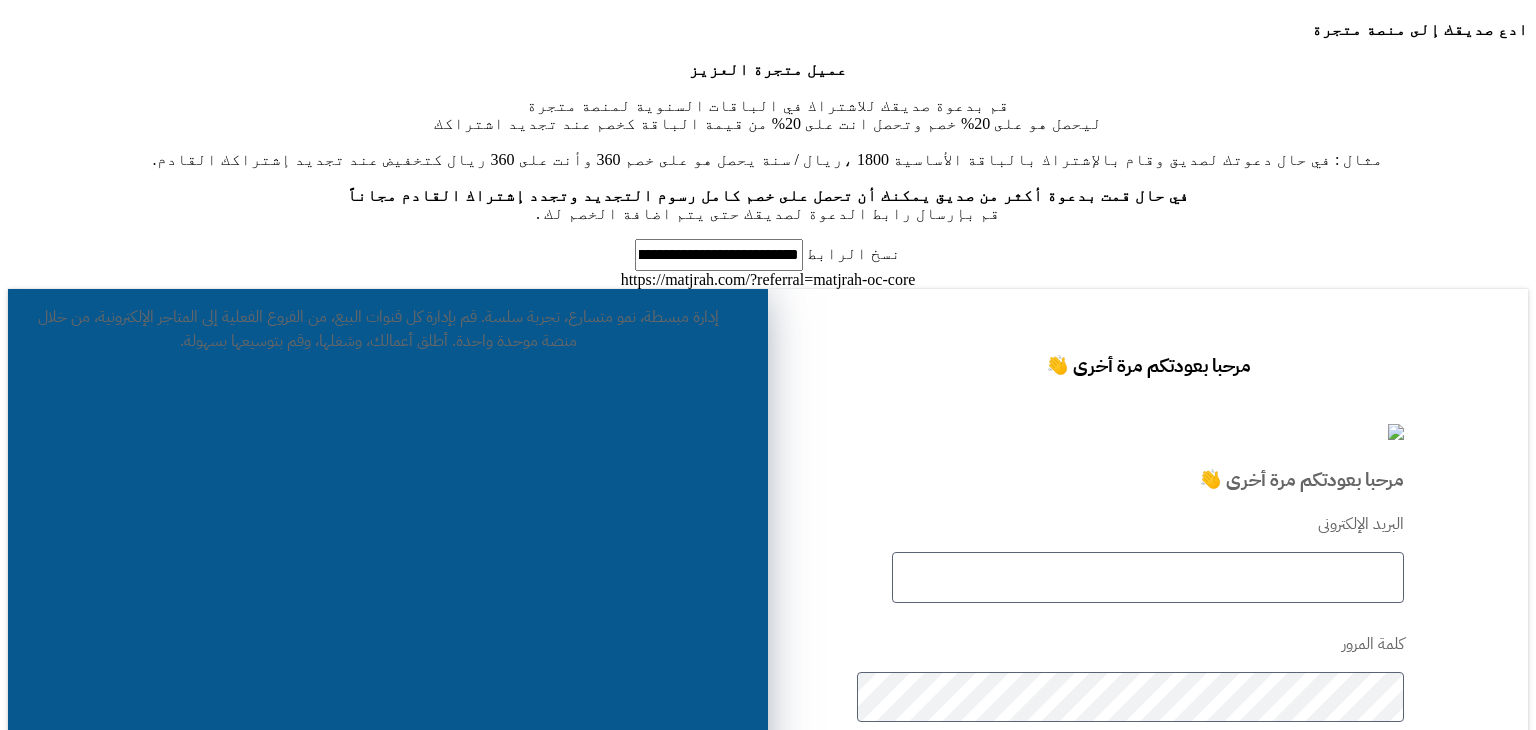 click on "البريد الإلكترونى
كلمة المرور
نسيت كلمة المرور؟
تسجيل الدخول" at bounding box center [1148, 708] 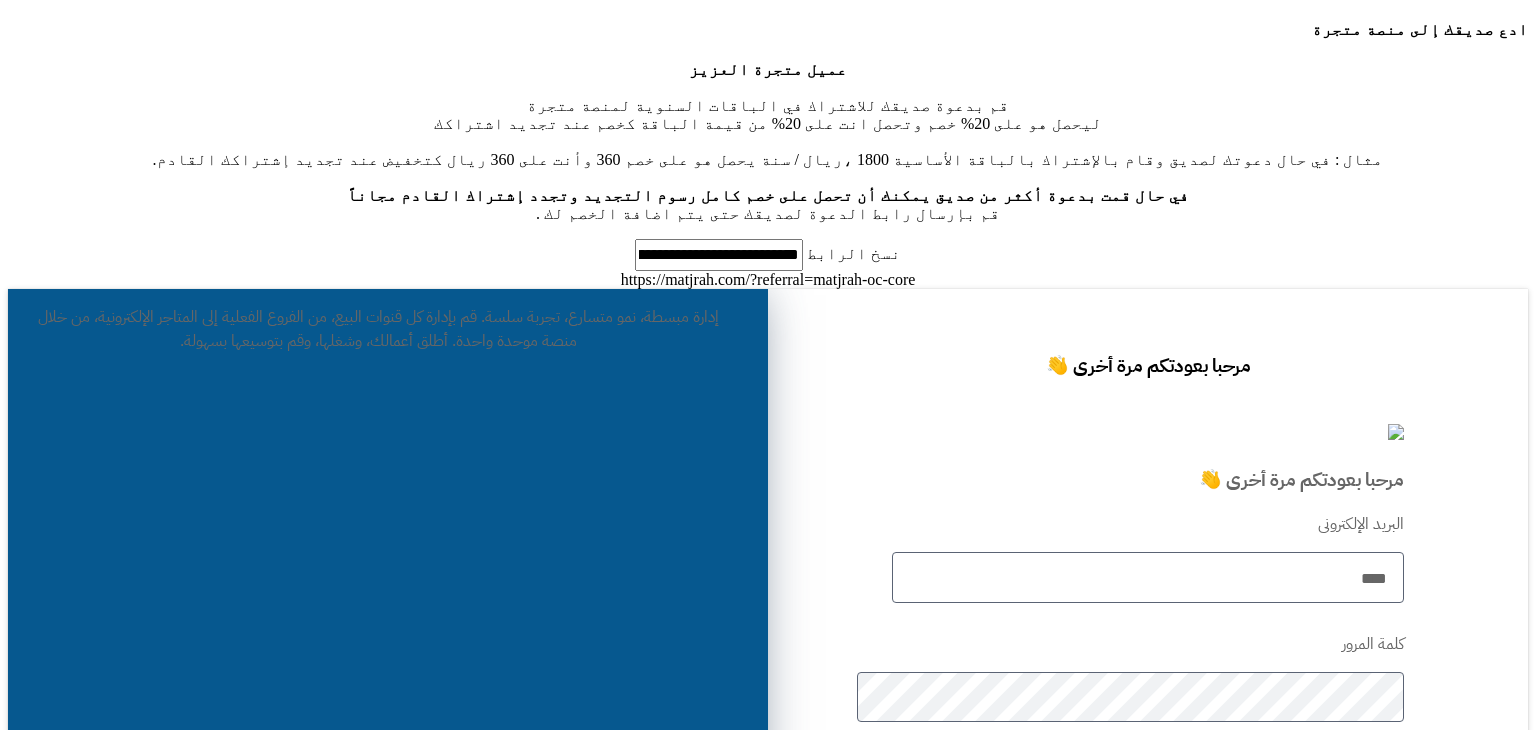 type on "****" 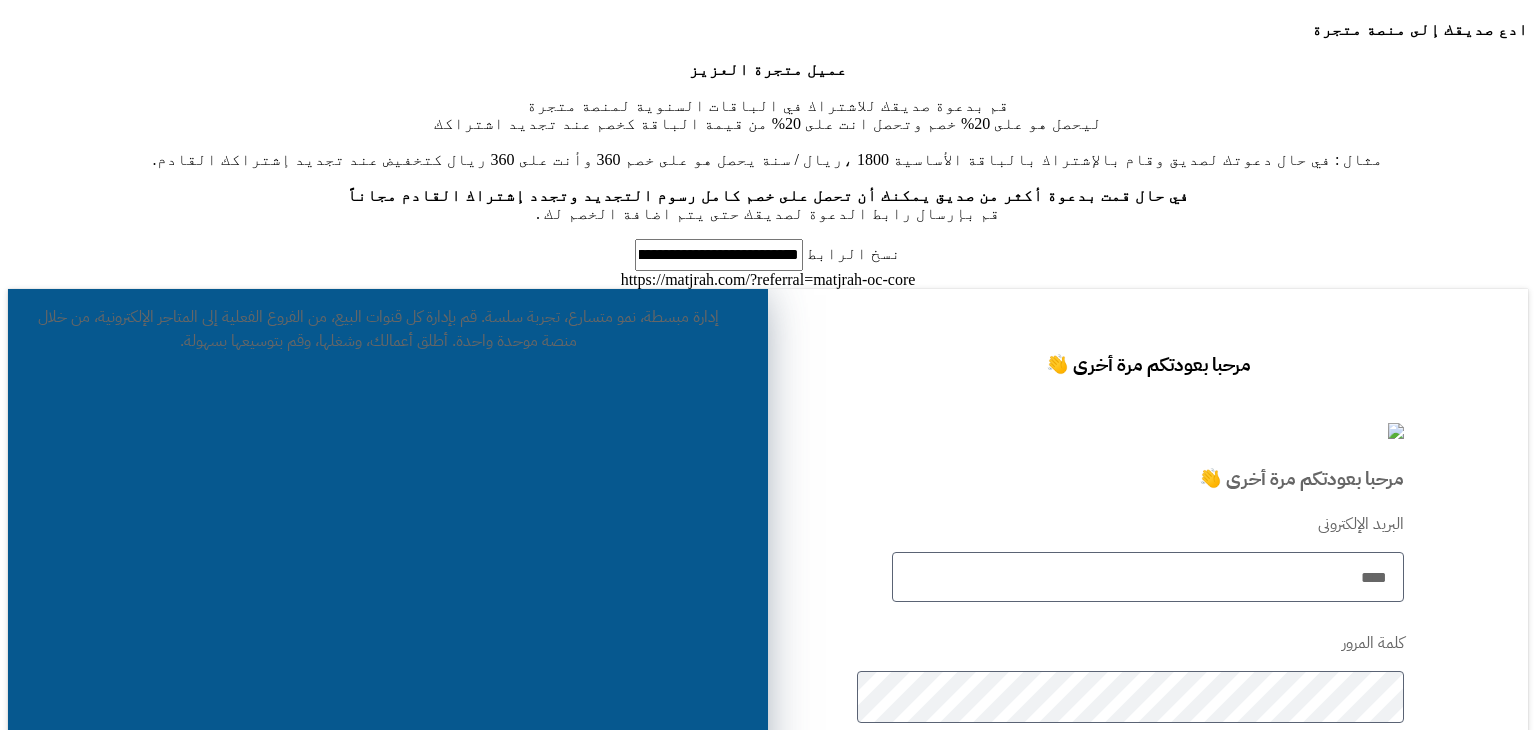 click on "تسجيل الدخول" at bounding box center (1148, 881) 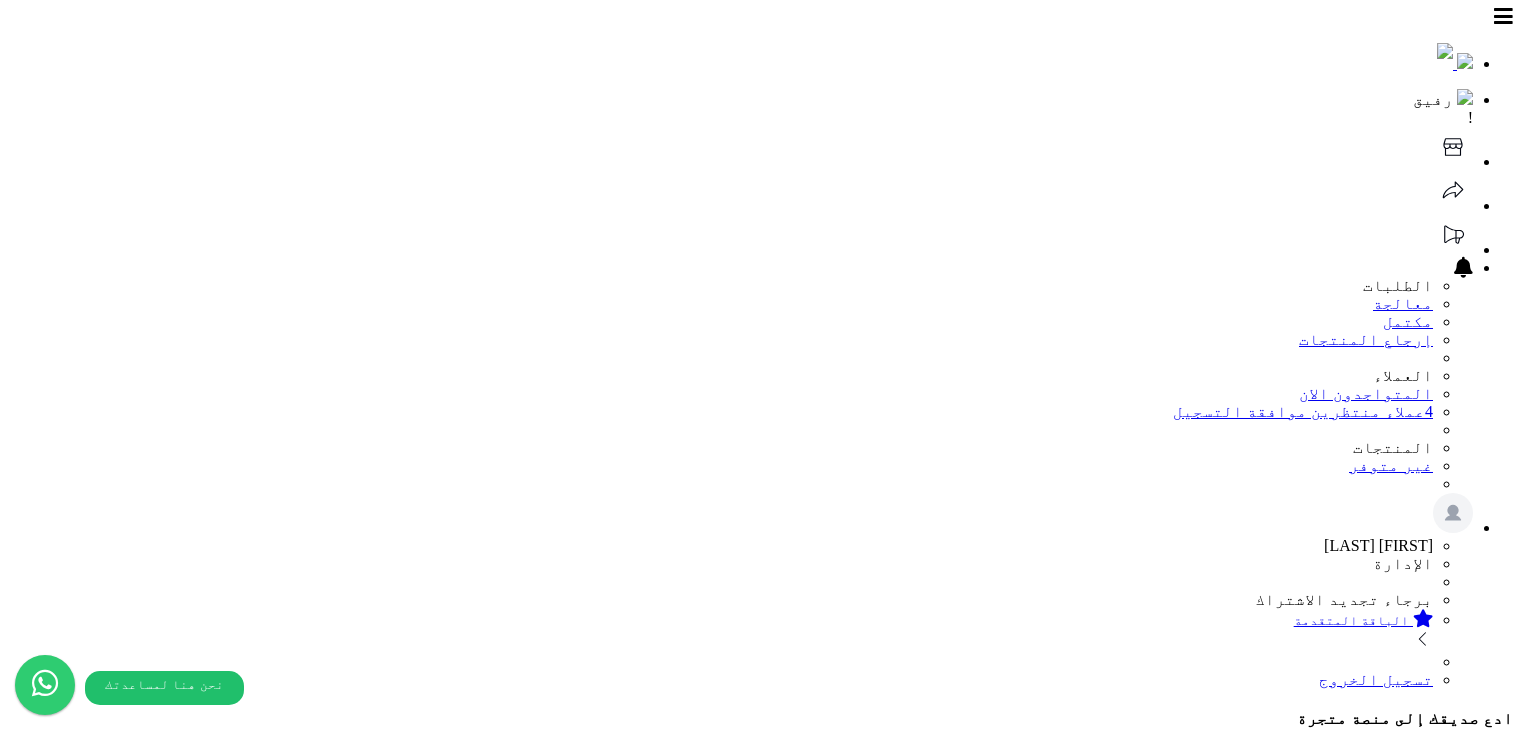 scroll, scrollTop: 0, scrollLeft: 0, axis: both 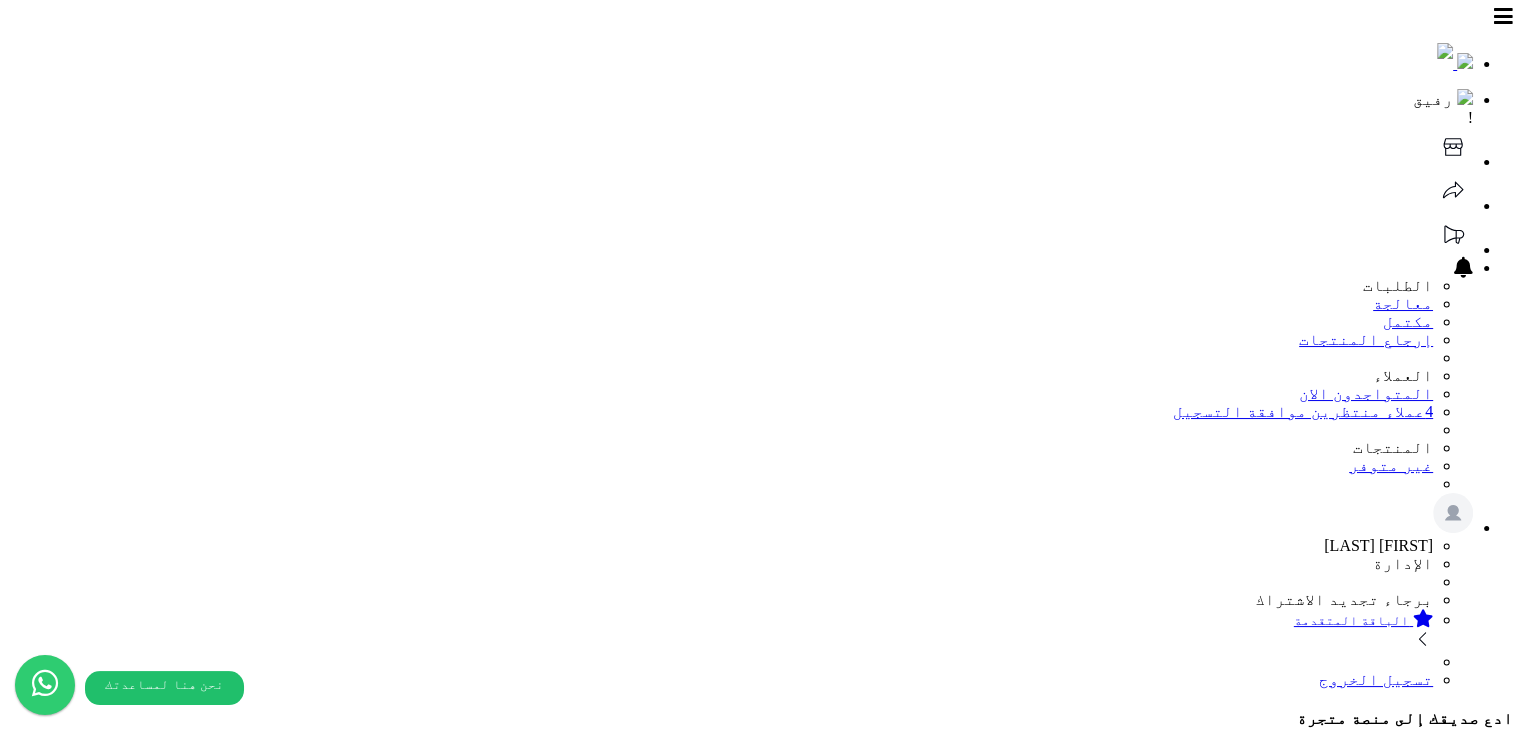click on "الأقسام والمنتجات" at bounding box center (1368, 1063) 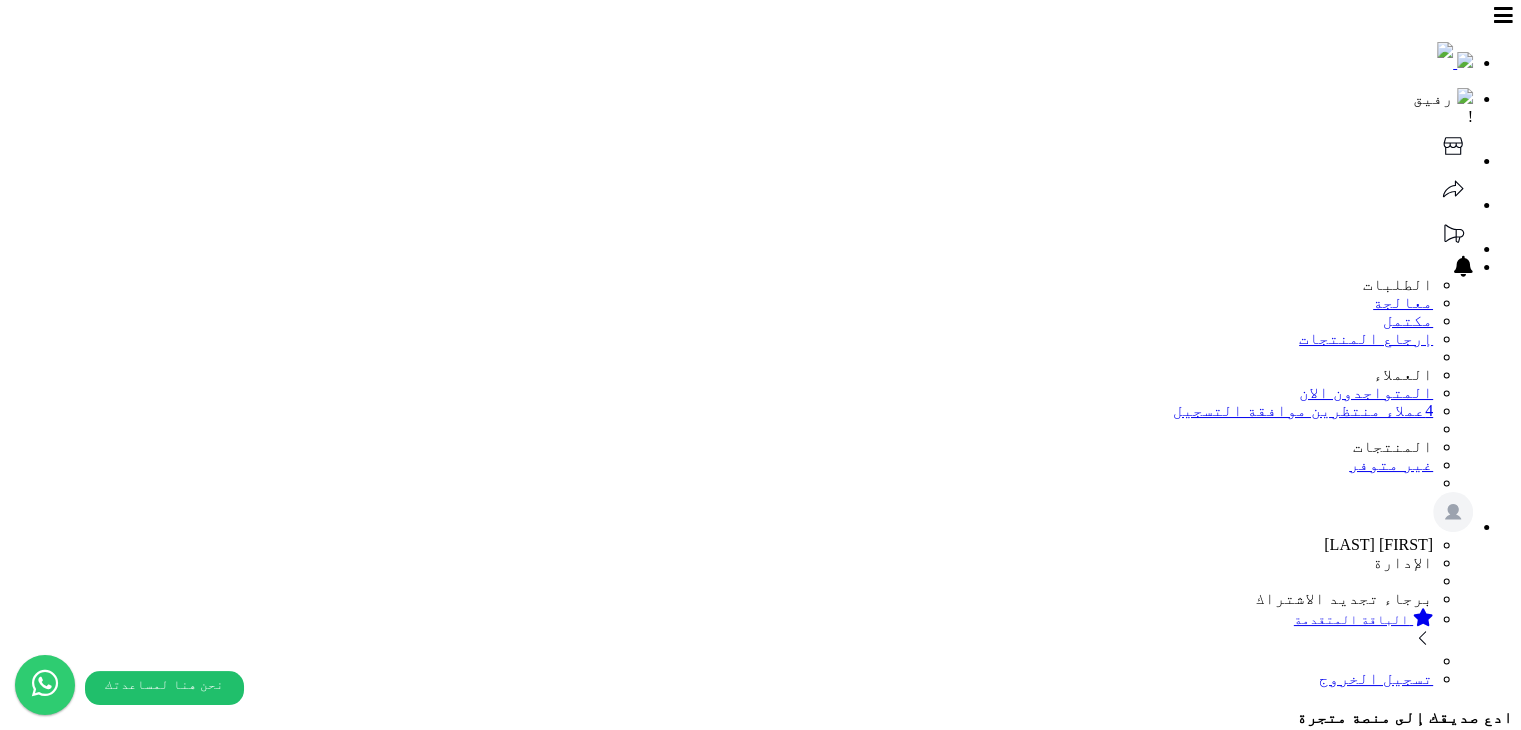 scroll, scrollTop: 0, scrollLeft: 0, axis: both 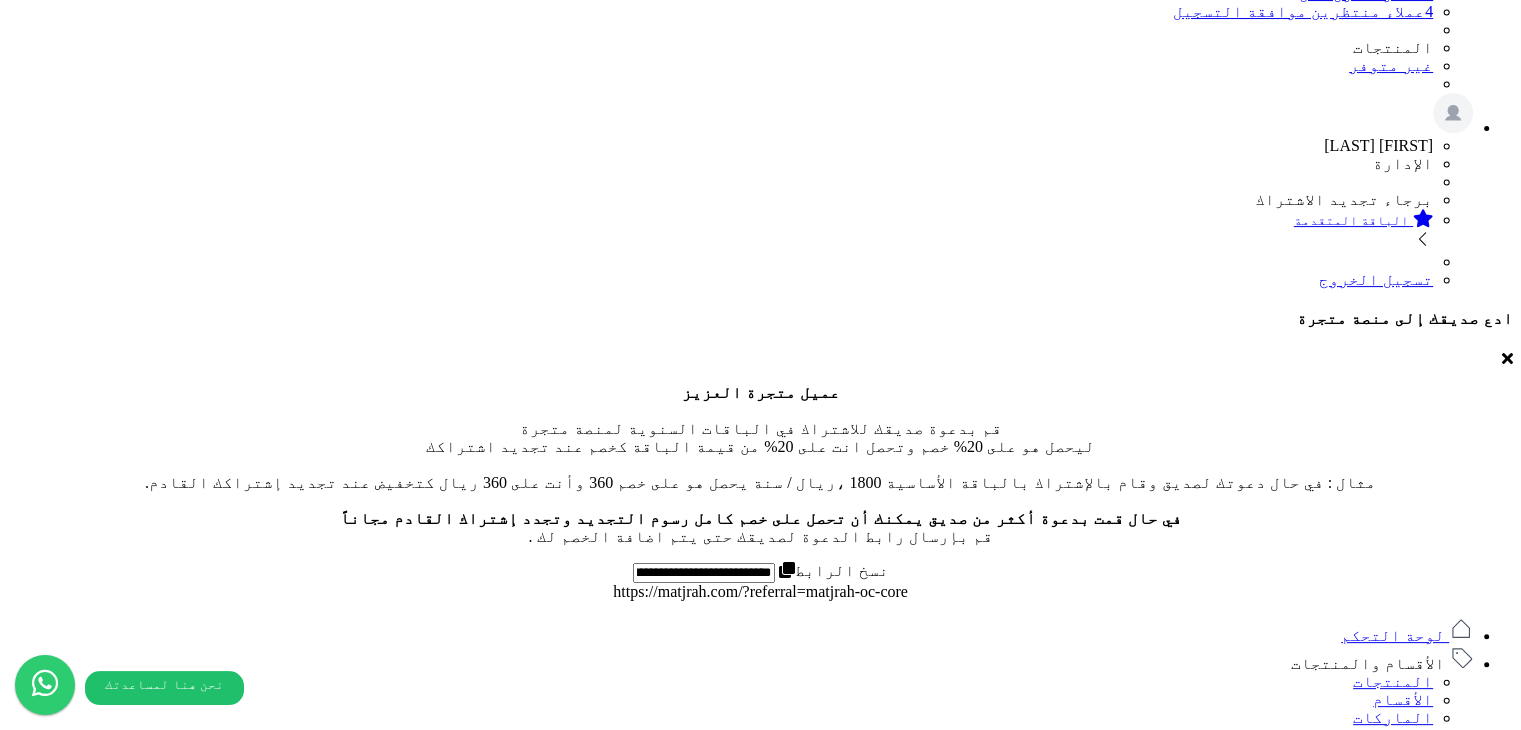 click on "تطبيق نقاط البيع    جديد" at bounding box center (1365, 1055) 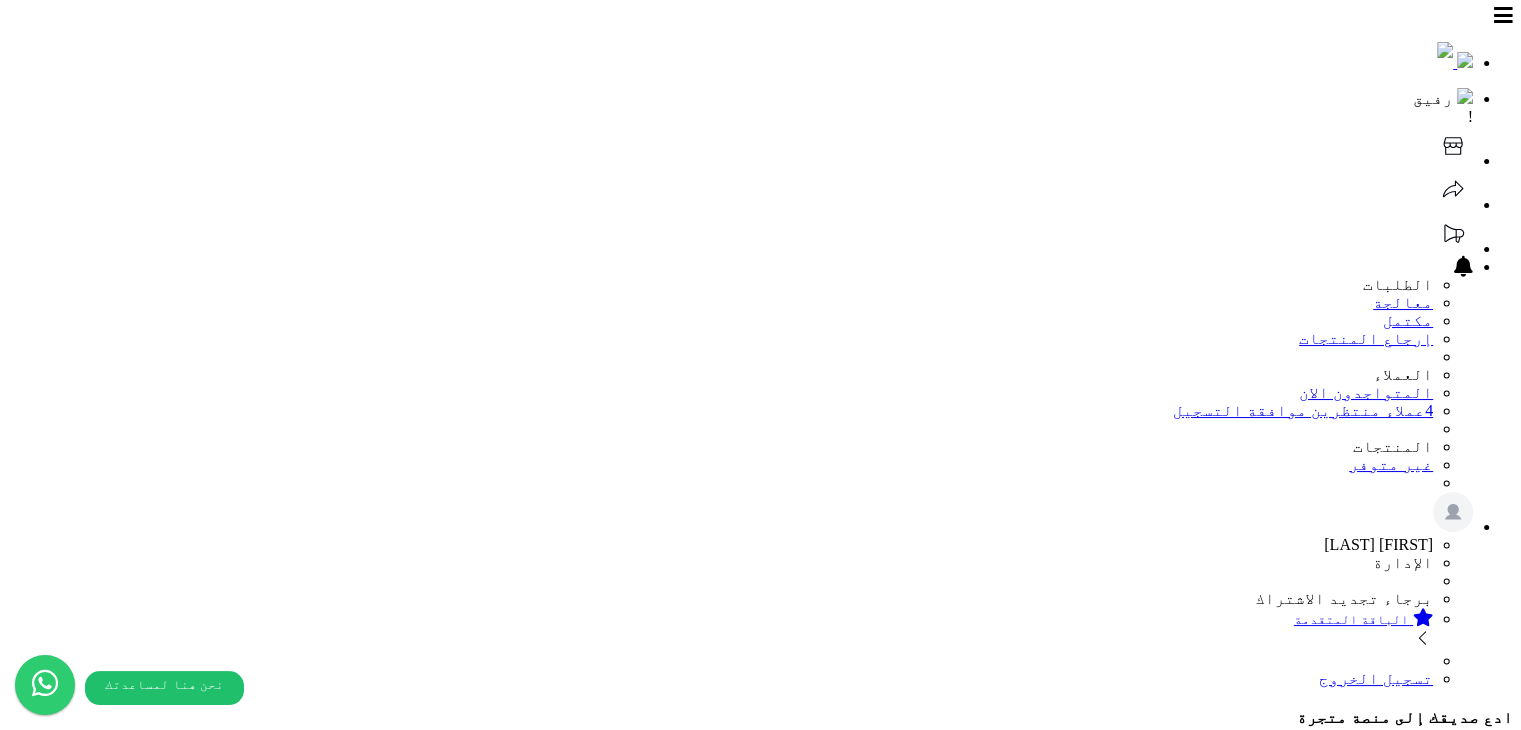 scroll, scrollTop: 0, scrollLeft: 0, axis: both 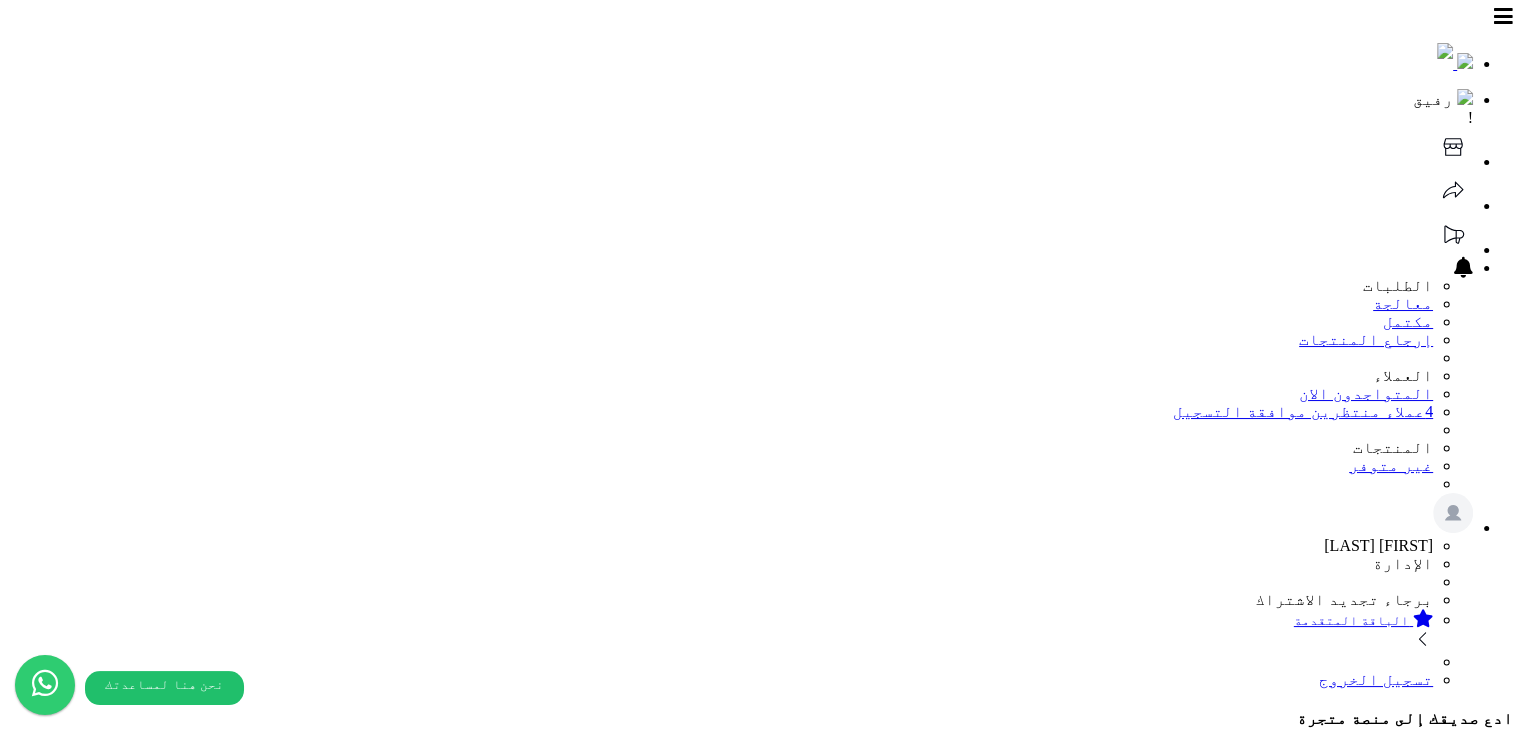 click on "تطبيق المتجر    جديد" at bounding box center [1382, 1473] 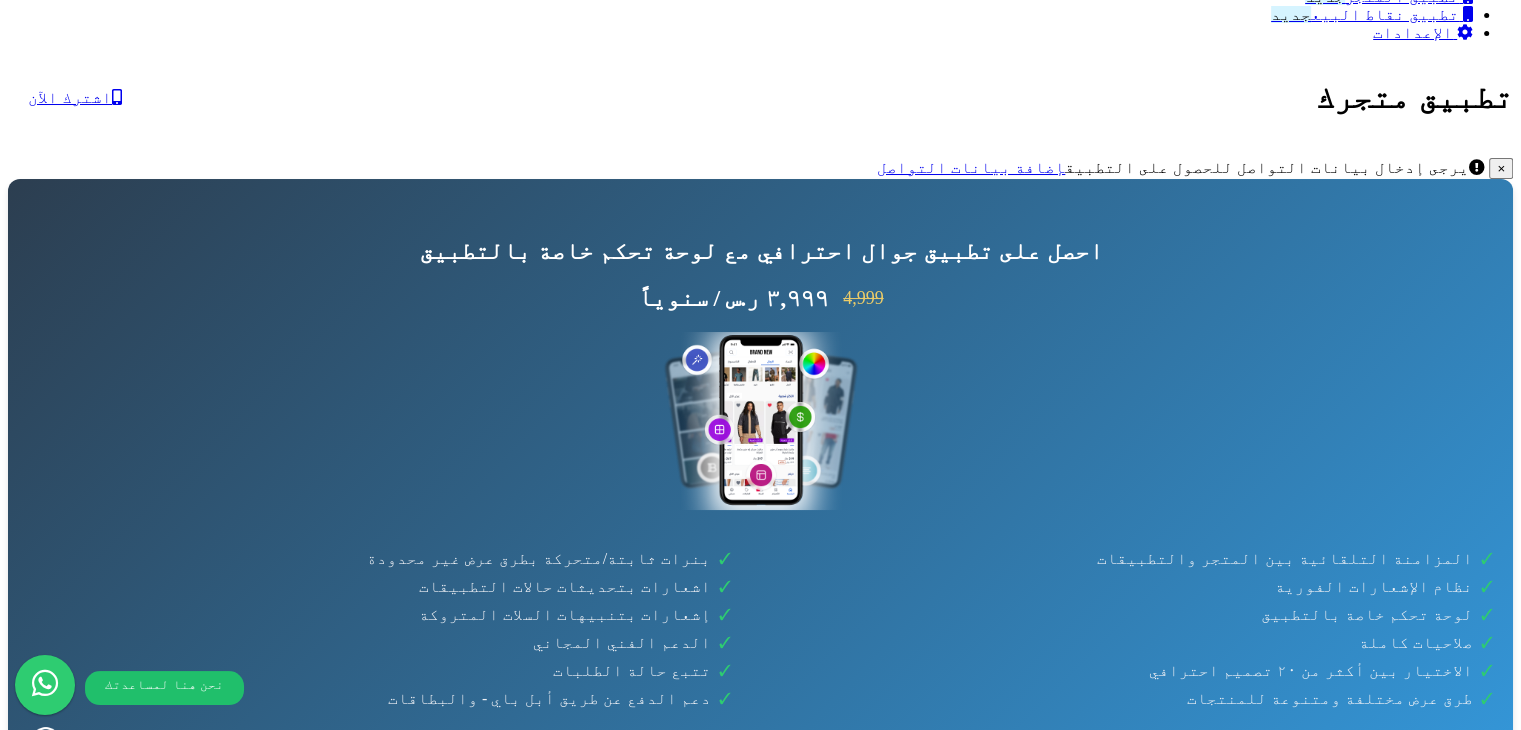 scroll, scrollTop: 1500, scrollLeft: 0, axis: vertical 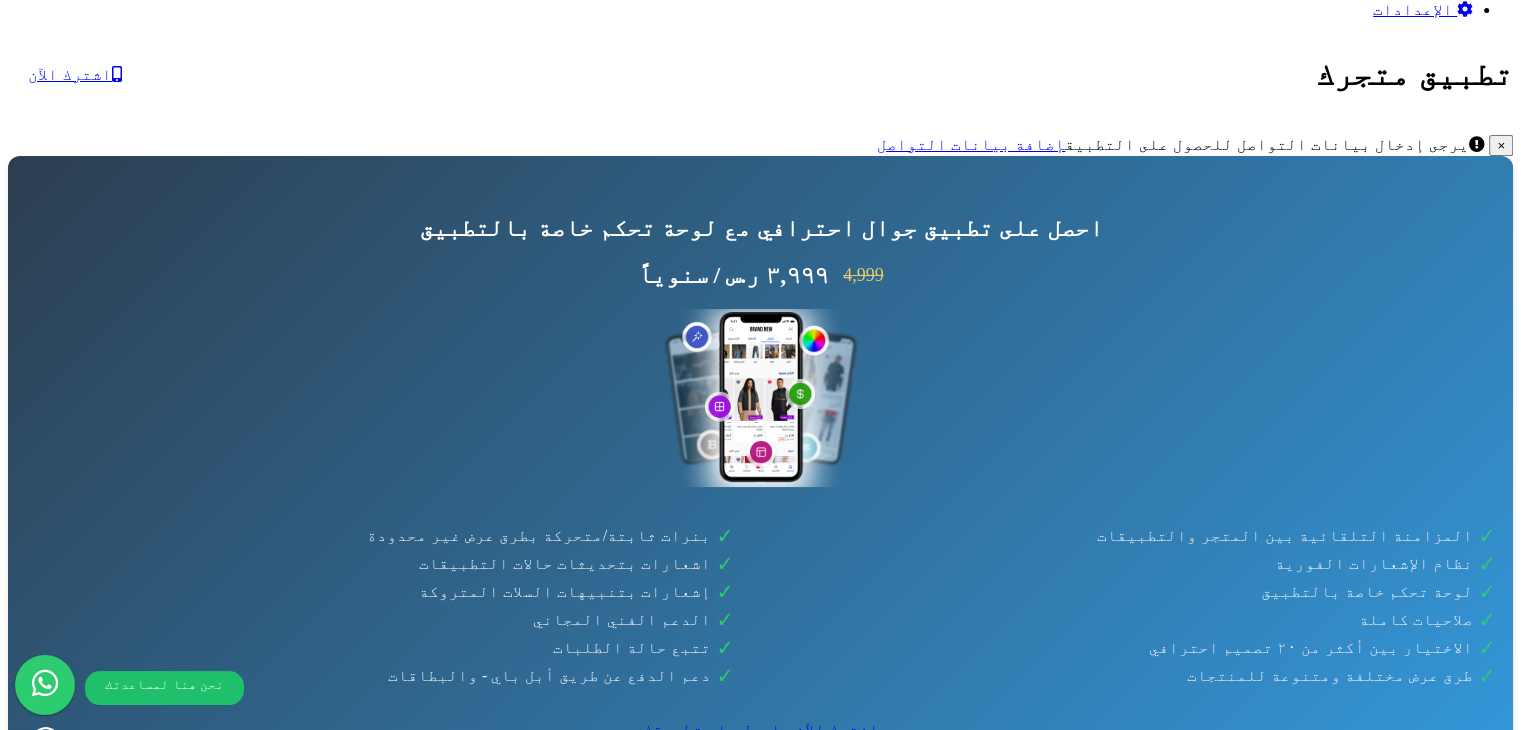 click at bounding box center [1253, -1123] 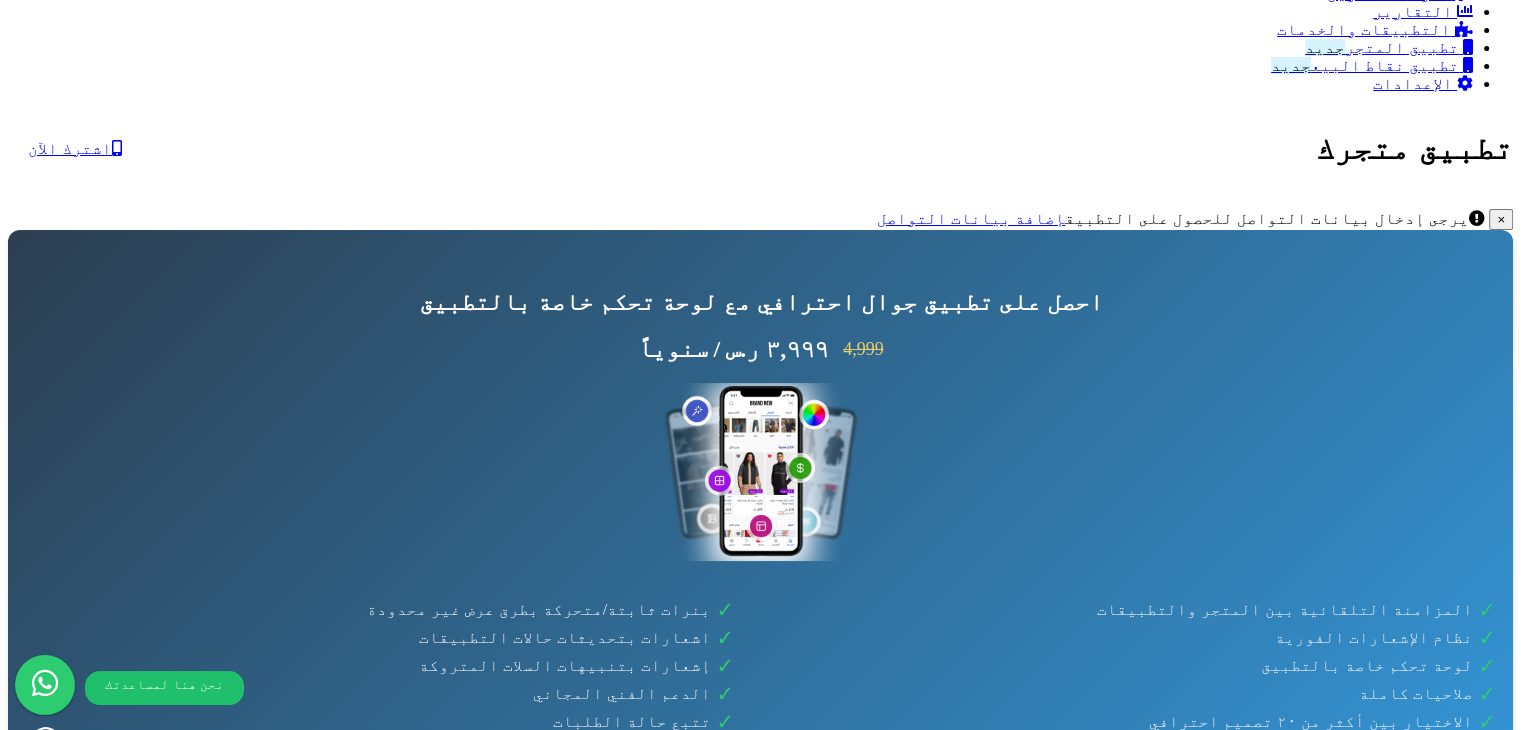 scroll, scrollTop: 1400, scrollLeft: 0, axis: vertical 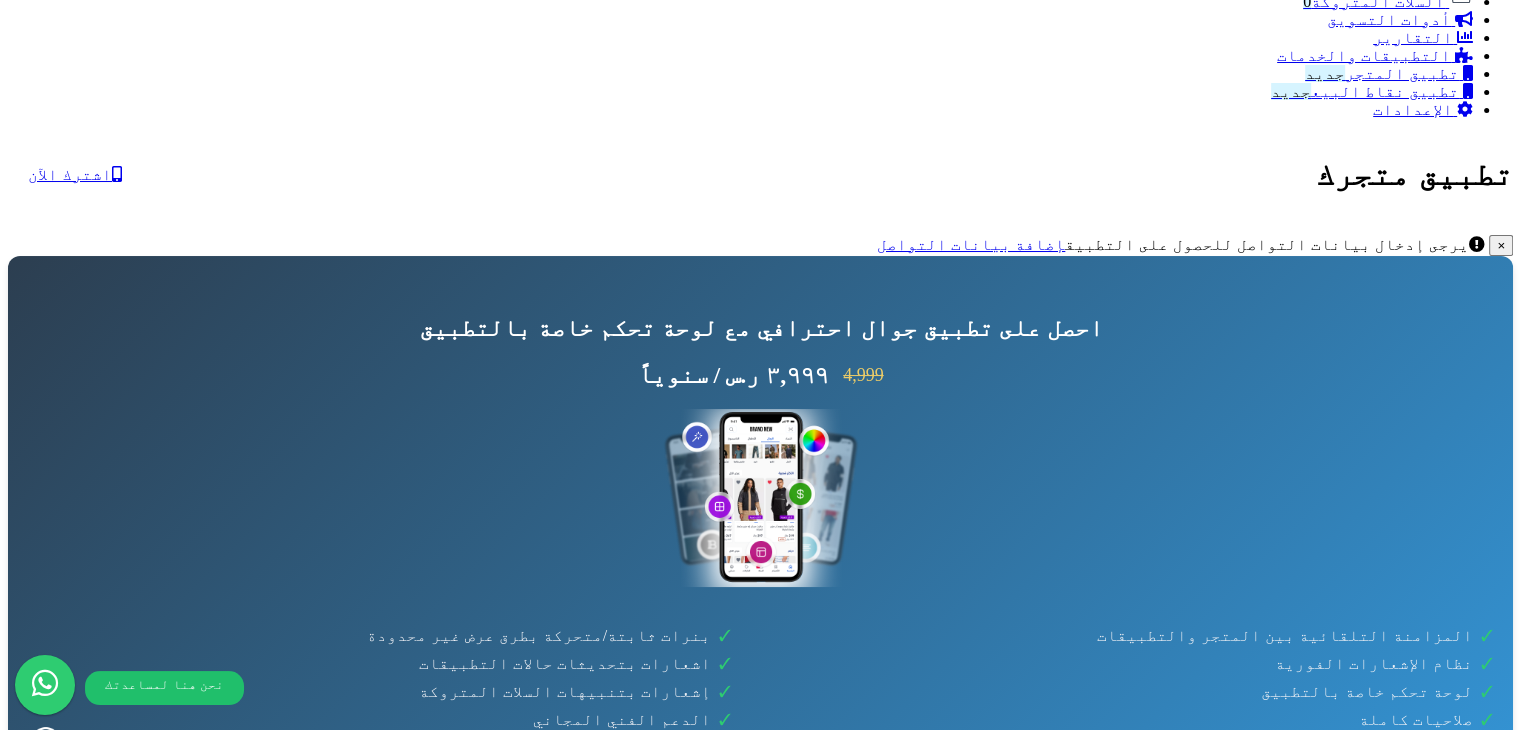 click at bounding box center [1253, -1023] 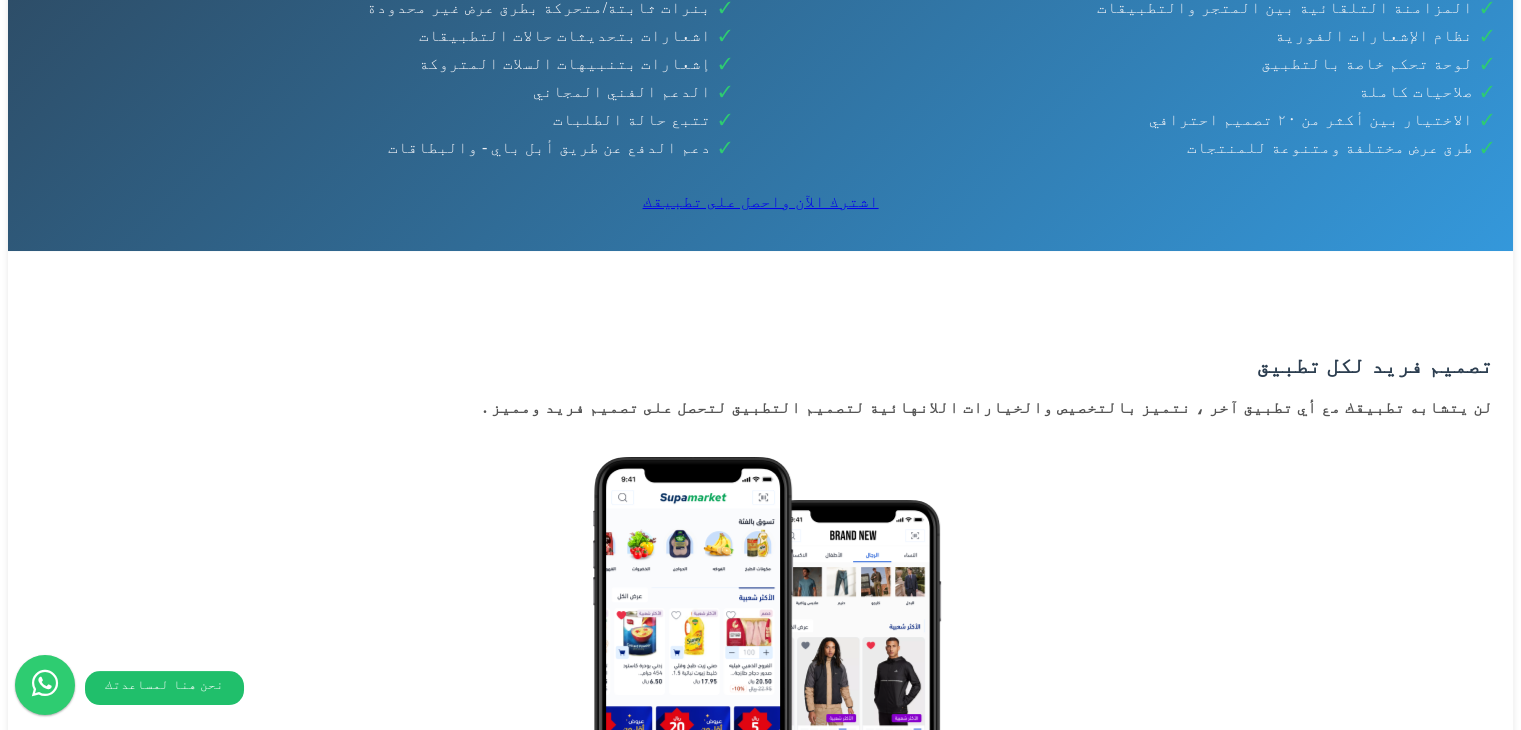scroll, scrollTop: 2528, scrollLeft: 0, axis: vertical 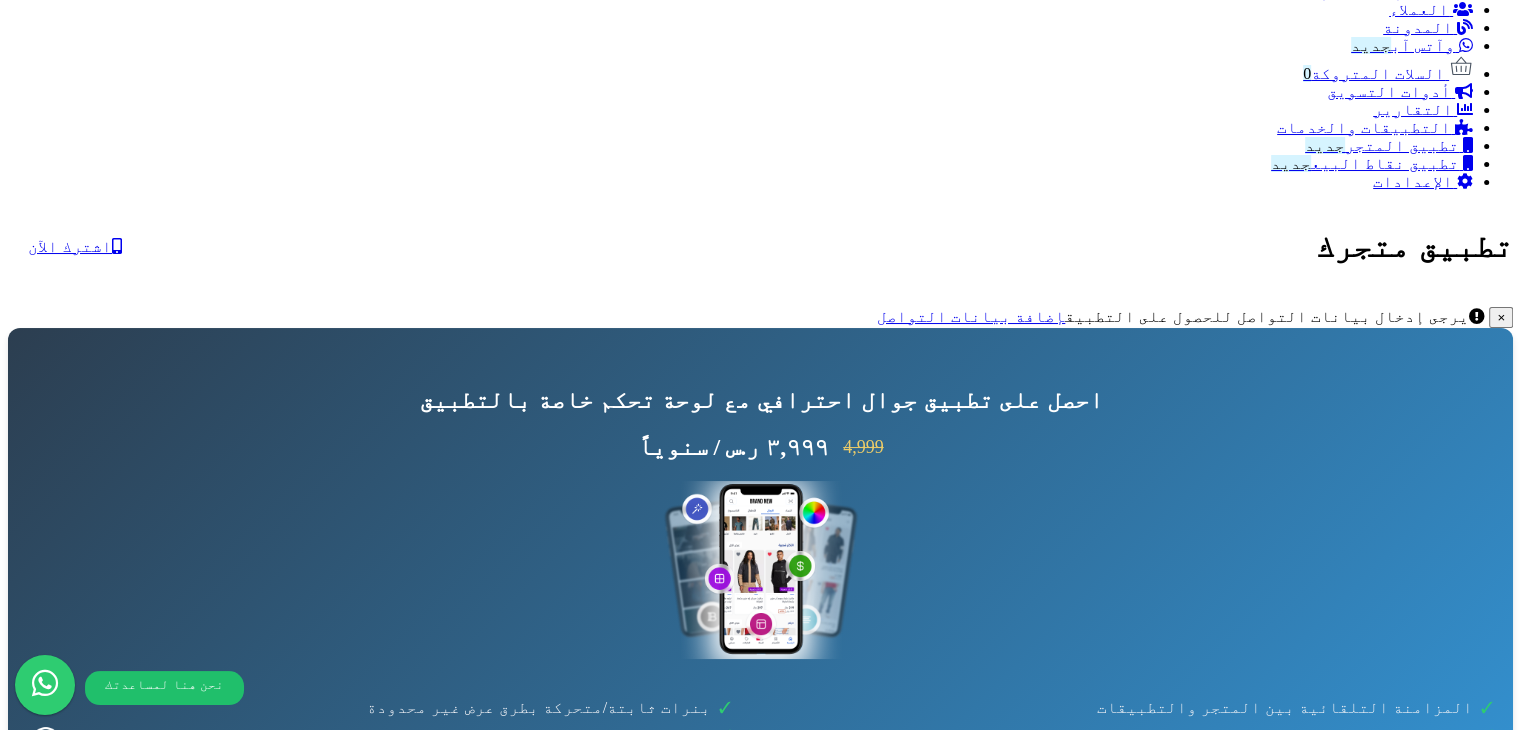 click at bounding box center [1253, -951] 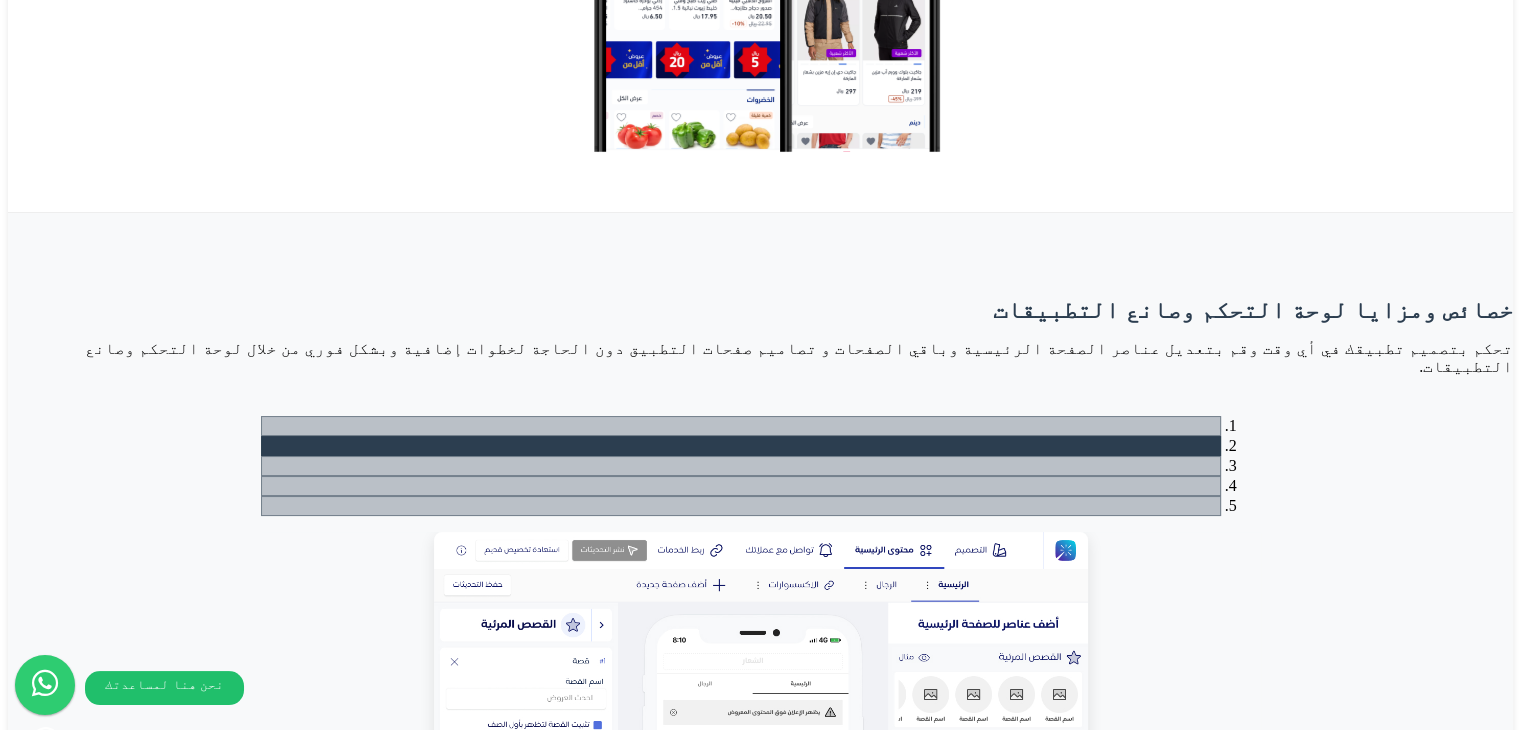 scroll, scrollTop: 2728, scrollLeft: 0, axis: vertical 